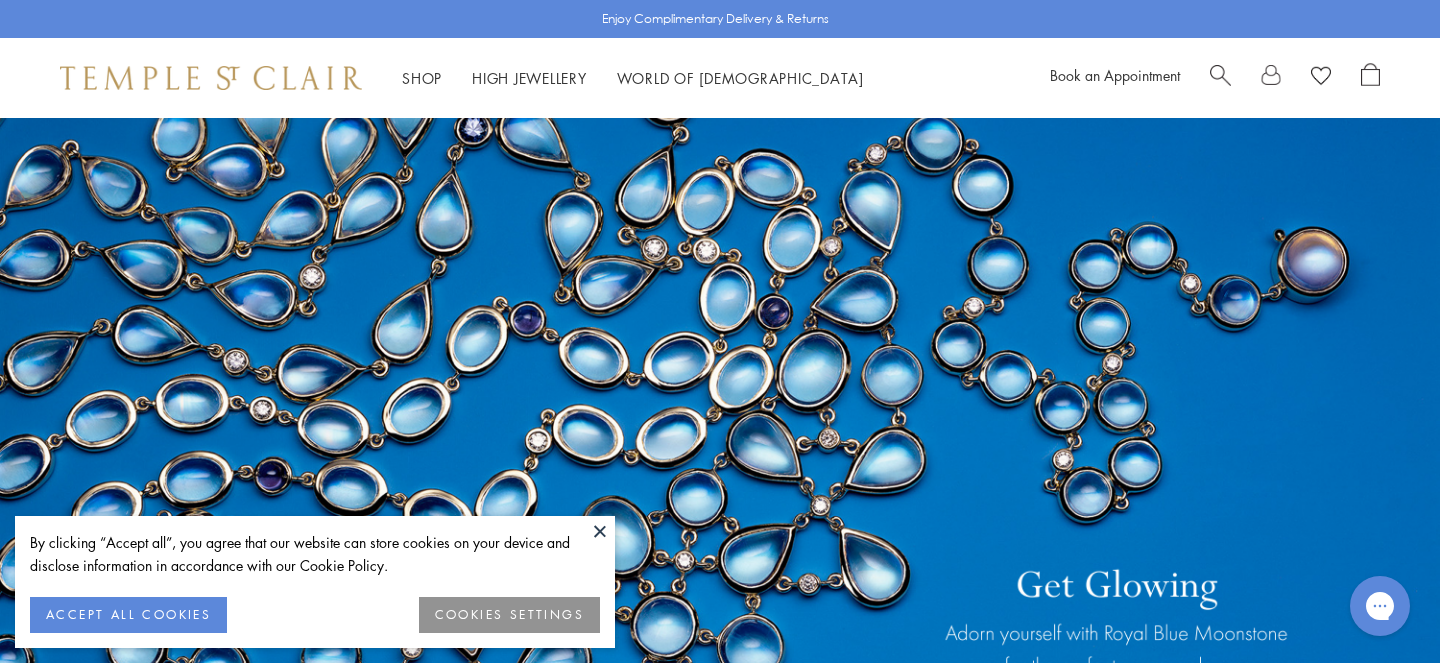 scroll, scrollTop: 0, scrollLeft: 0, axis: both 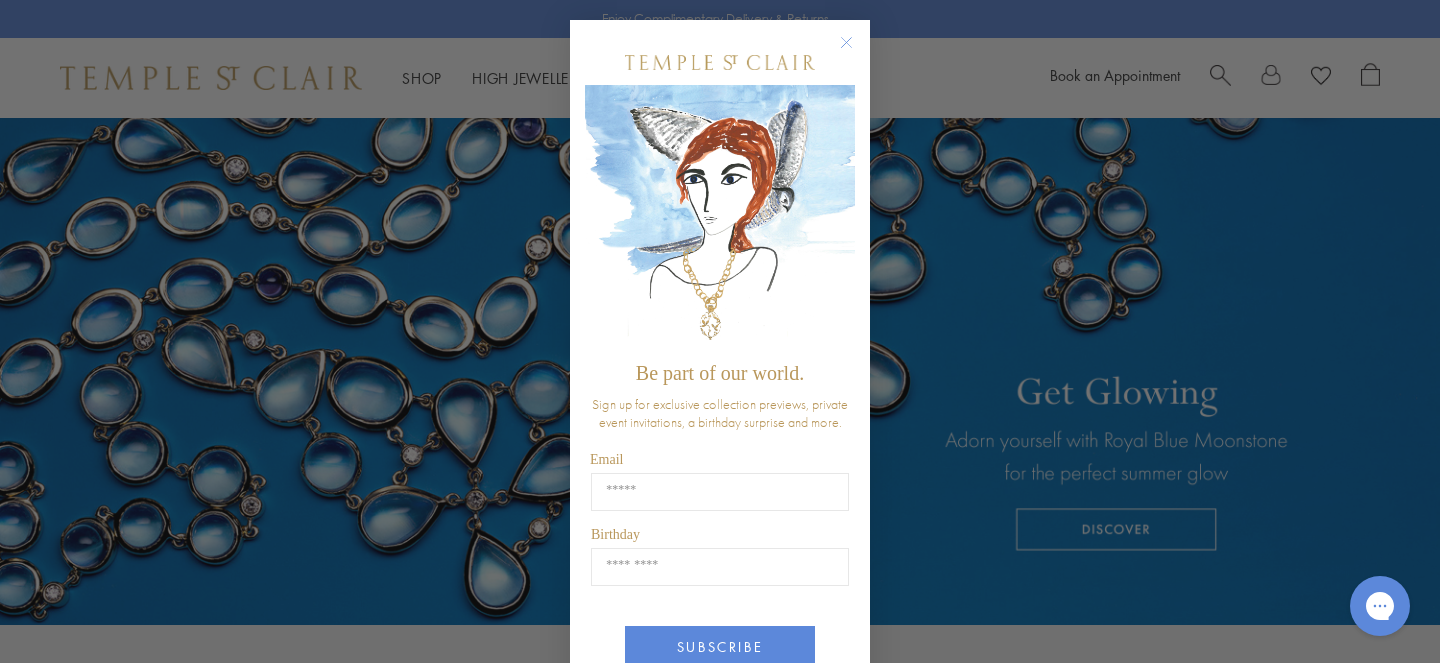 click 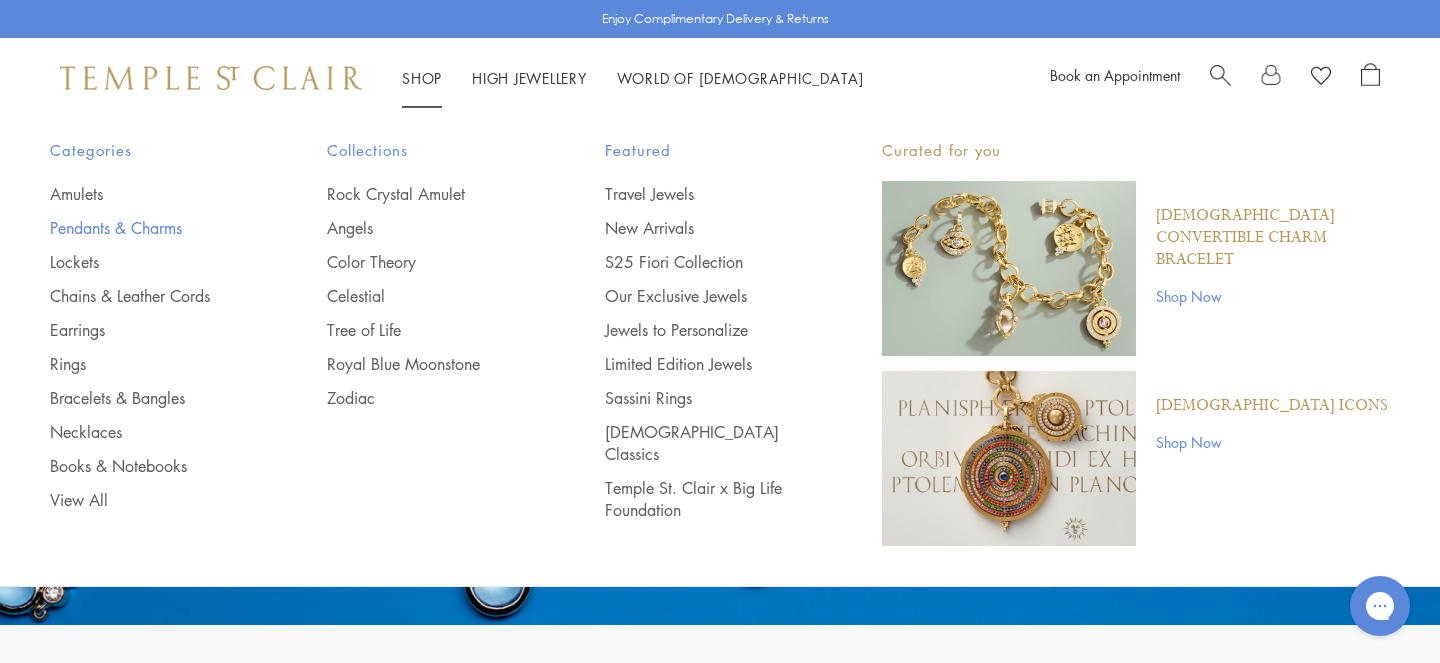 click on "Pendants & Charms" at bounding box center (148, 228) 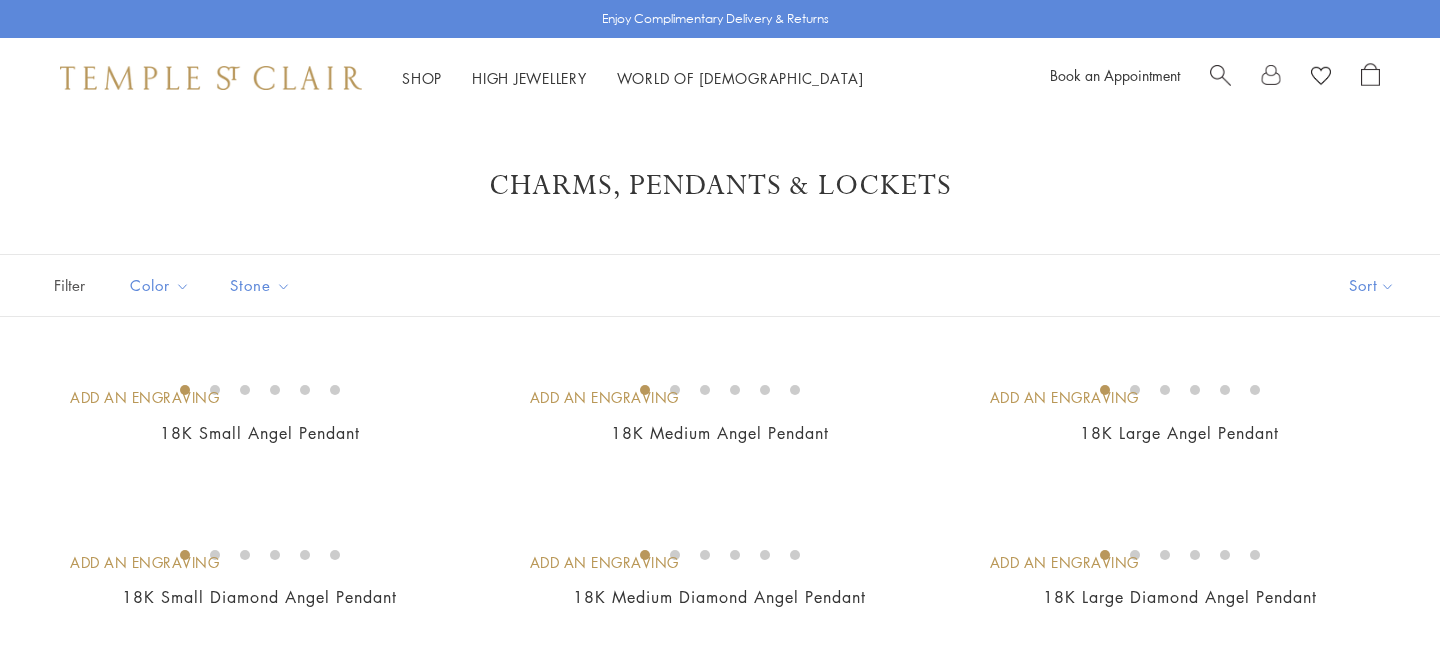 scroll, scrollTop: 0, scrollLeft: 0, axis: both 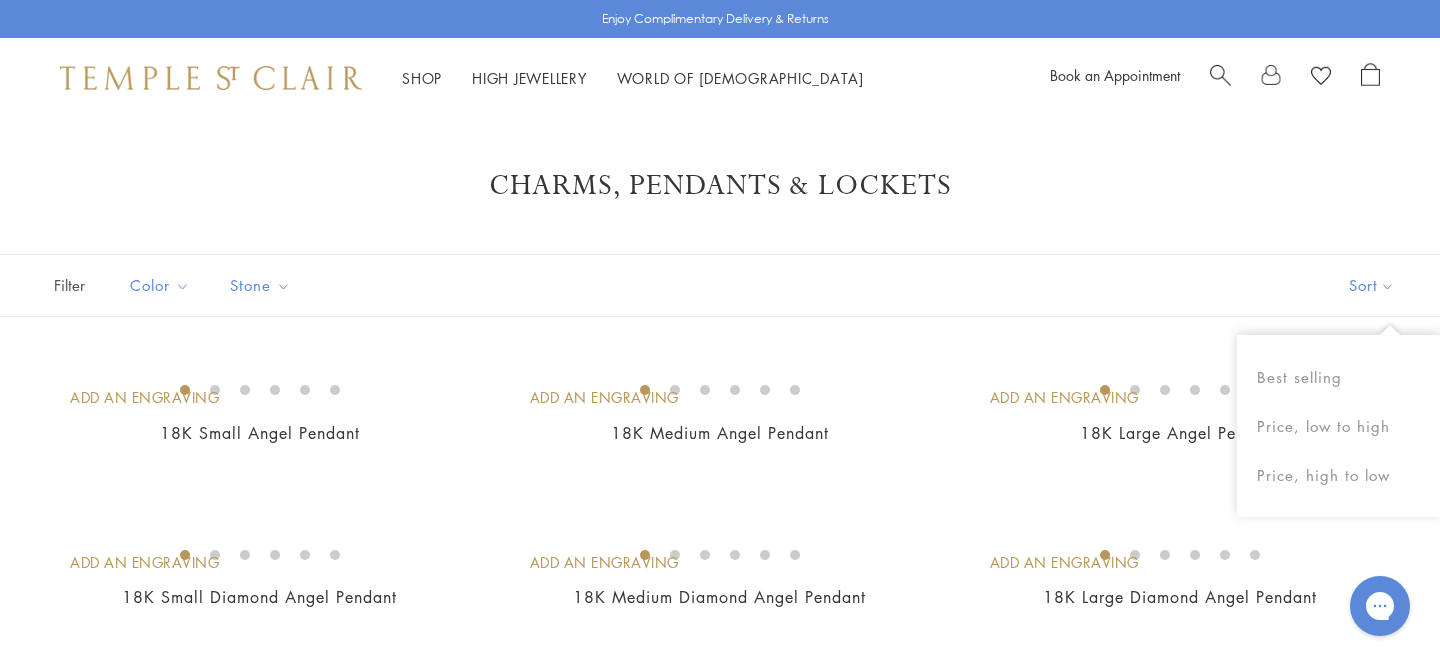 click on "Sort" at bounding box center (1372, 285) 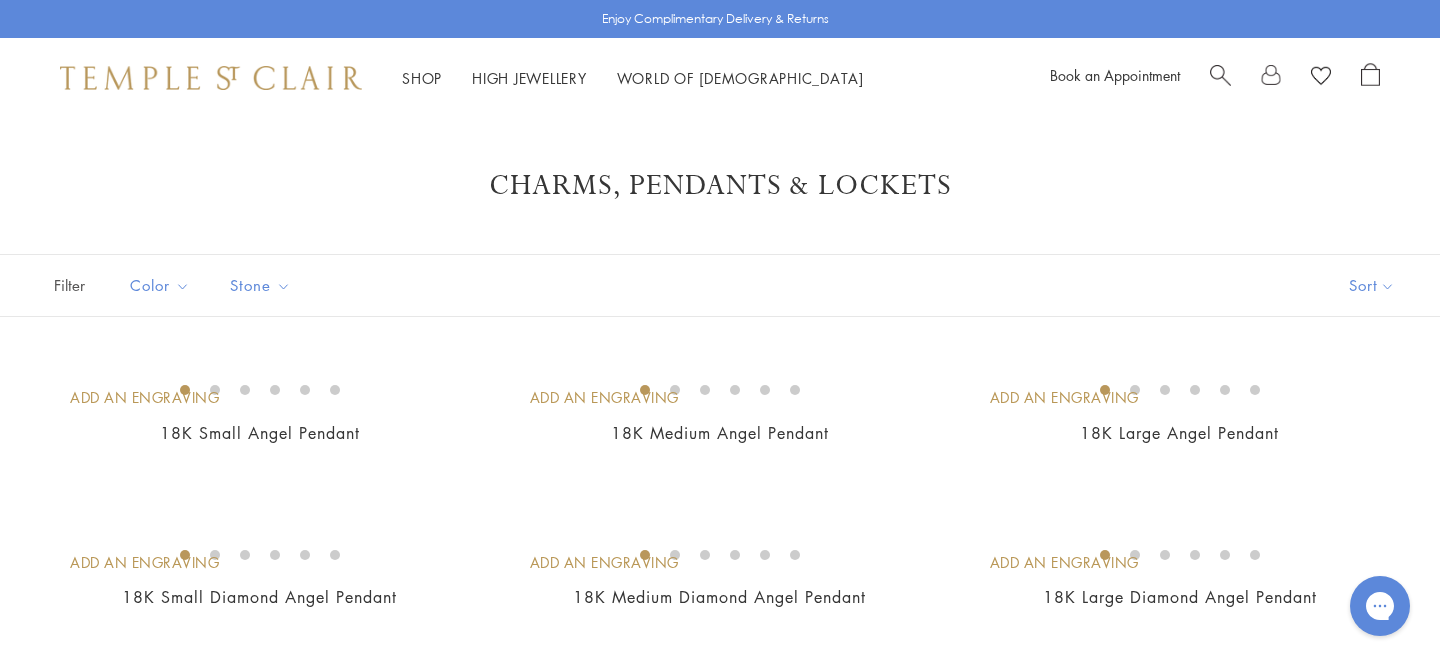 click on "Sort" at bounding box center (1372, 285) 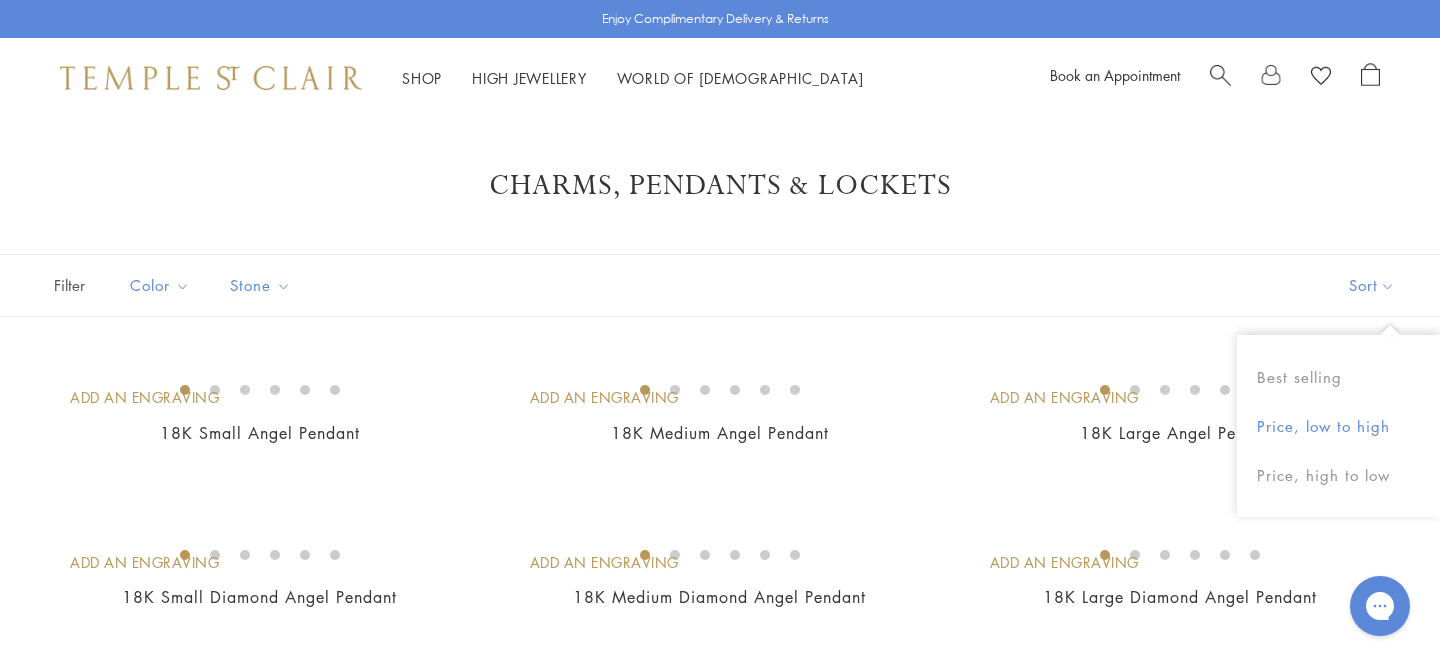 click on "Price, low to high" at bounding box center (1338, 426) 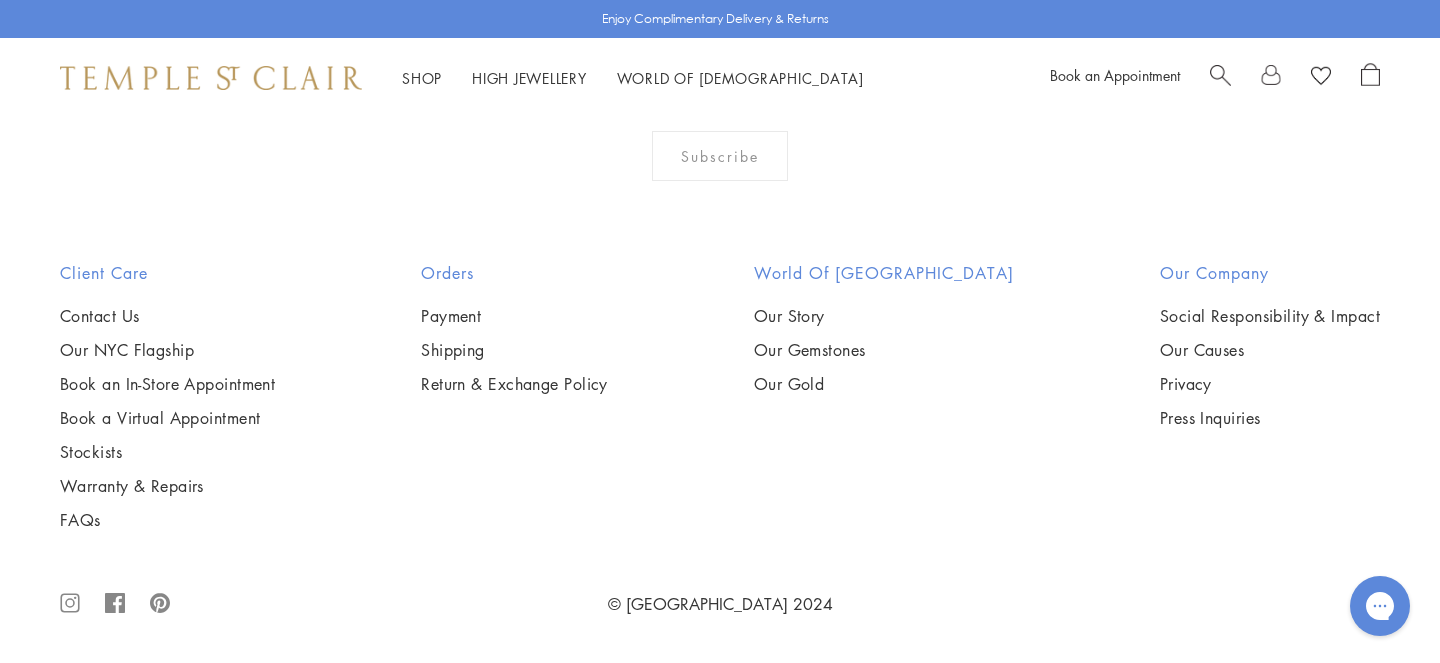 scroll, scrollTop: 12660, scrollLeft: 0, axis: vertical 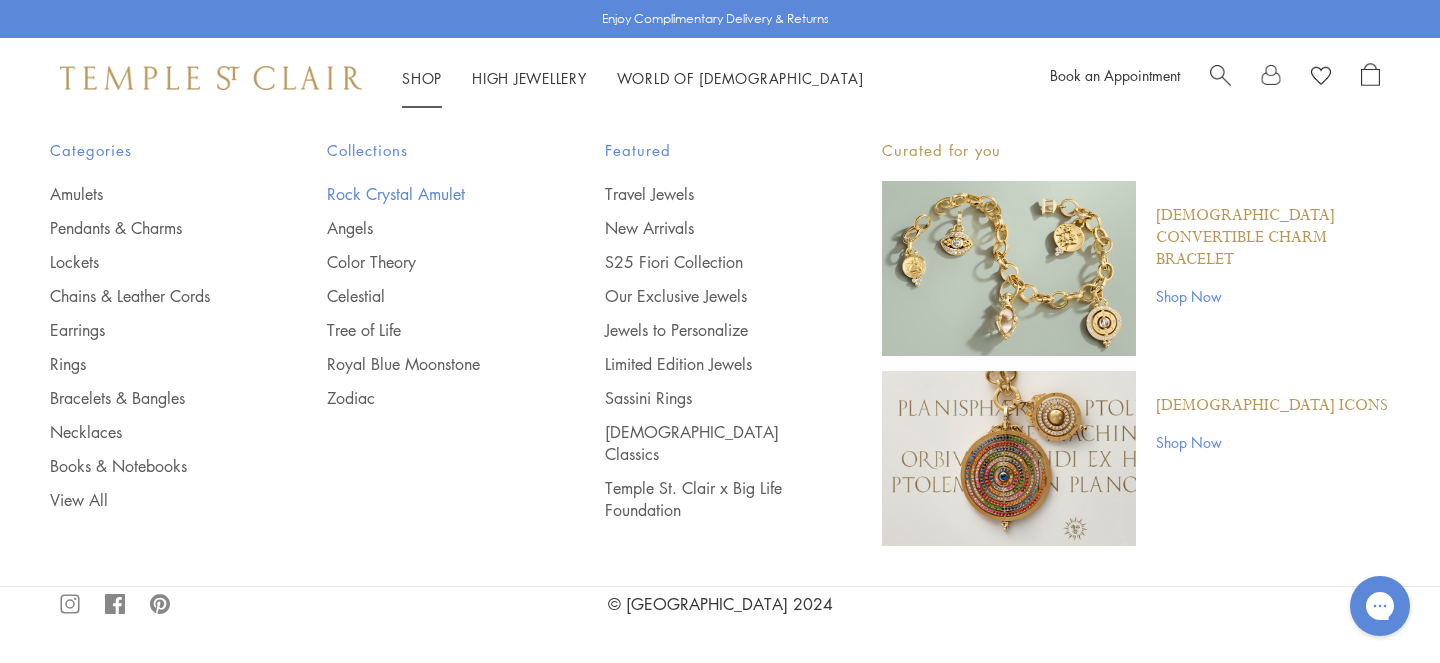 click on "Rock Crystal Amulet" at bounding box center [425, 194] 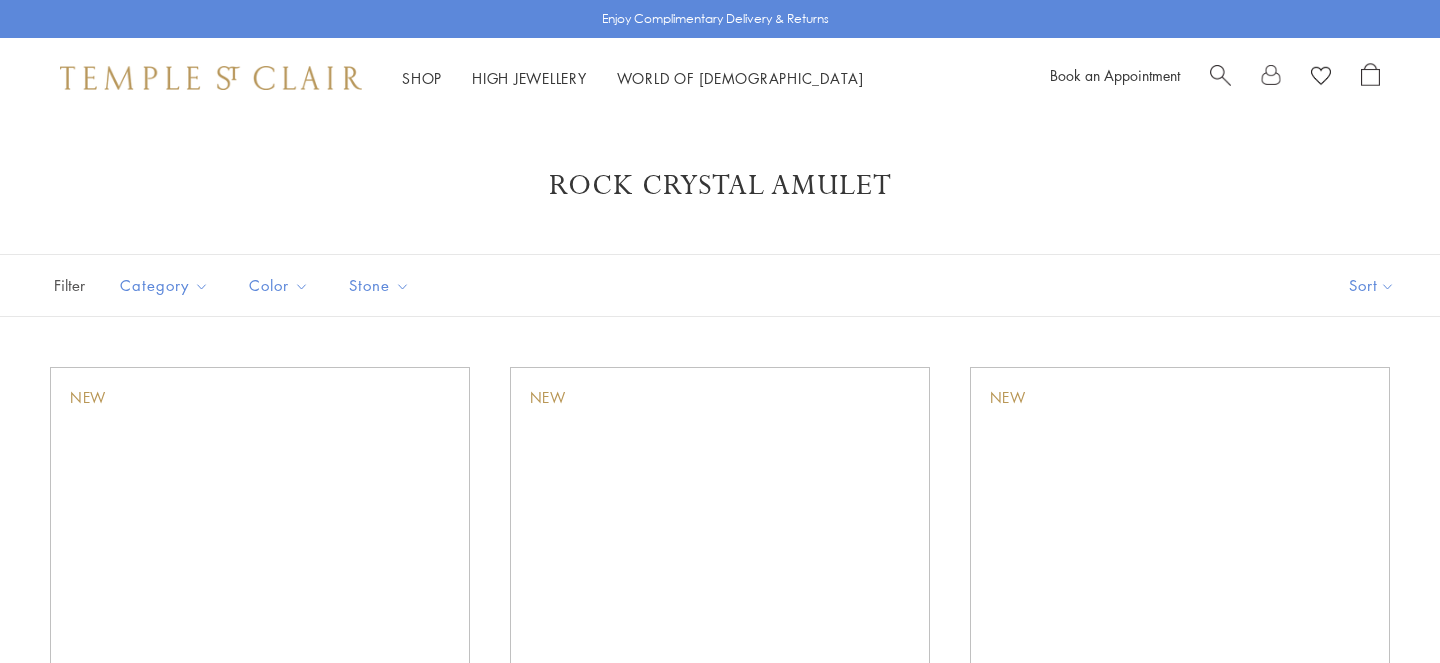 scroll, scrollTop: 0, scrollLeft: 0, axis: both 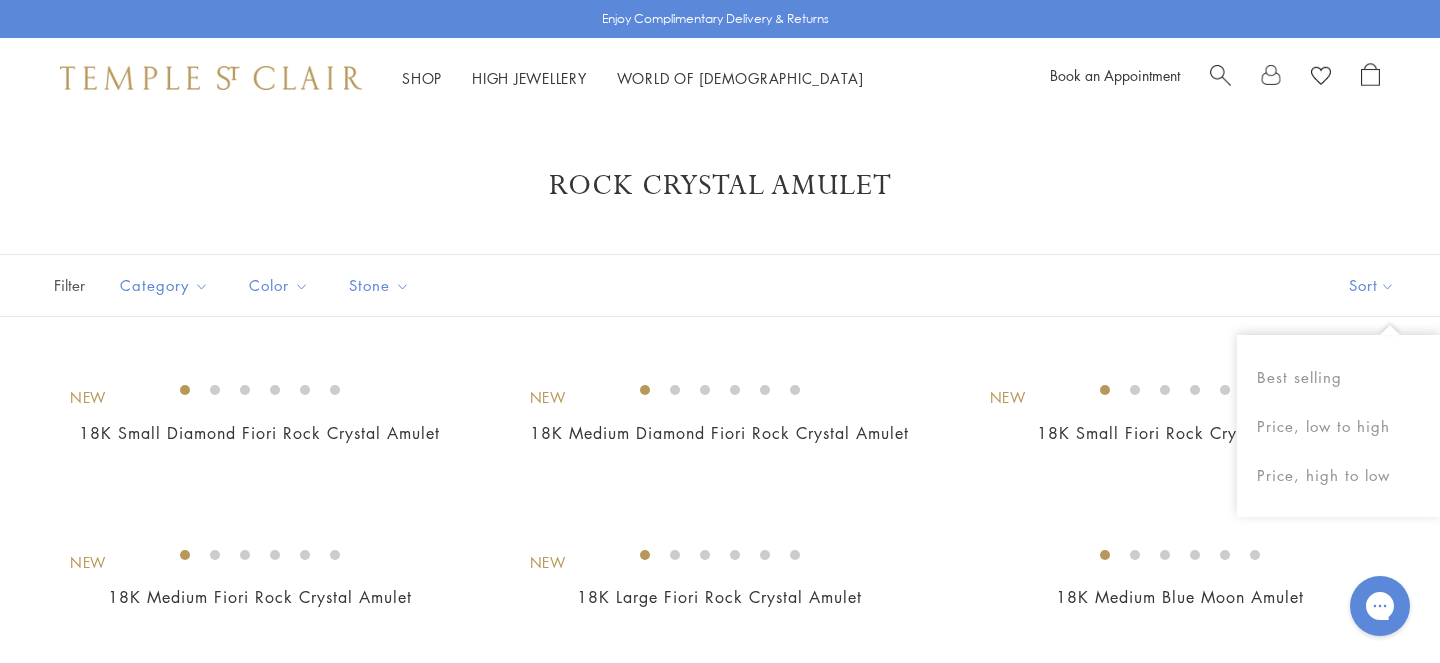 click on "Sort" at bounding box center (1372, 285) 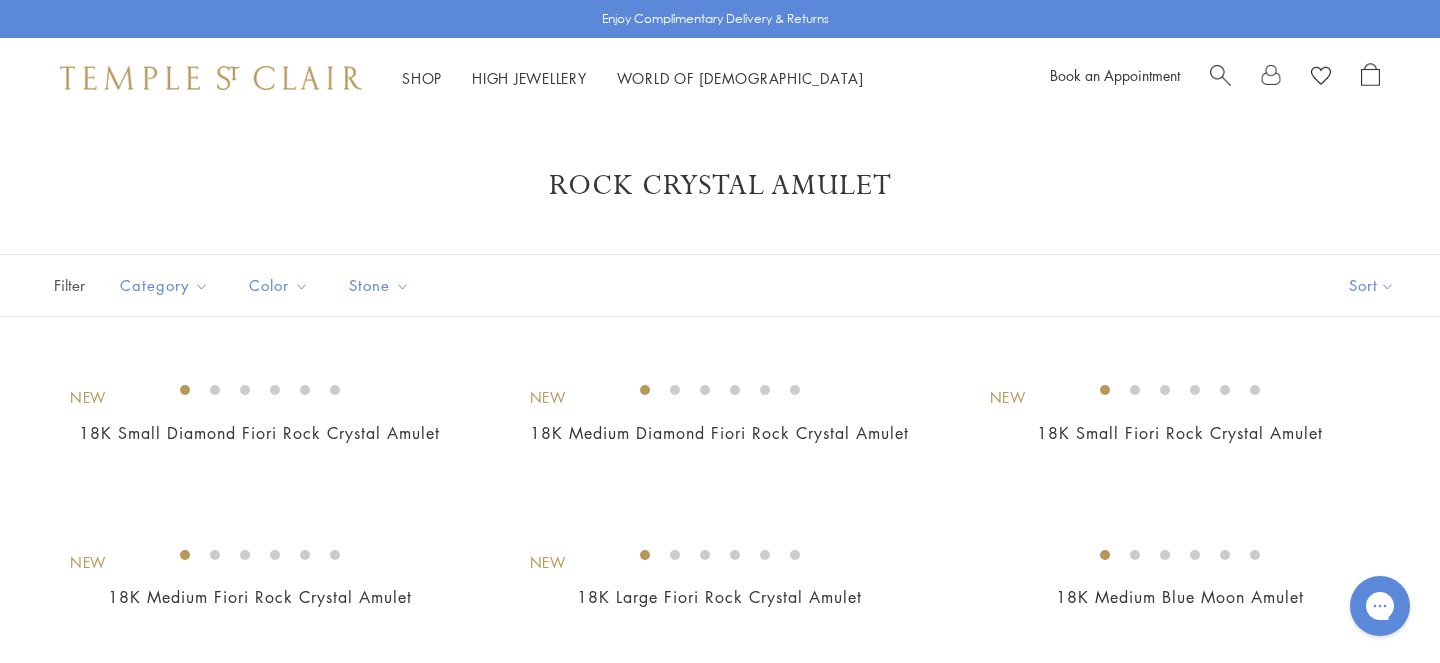 click on "Sort" at bounding box center (1372, 285) 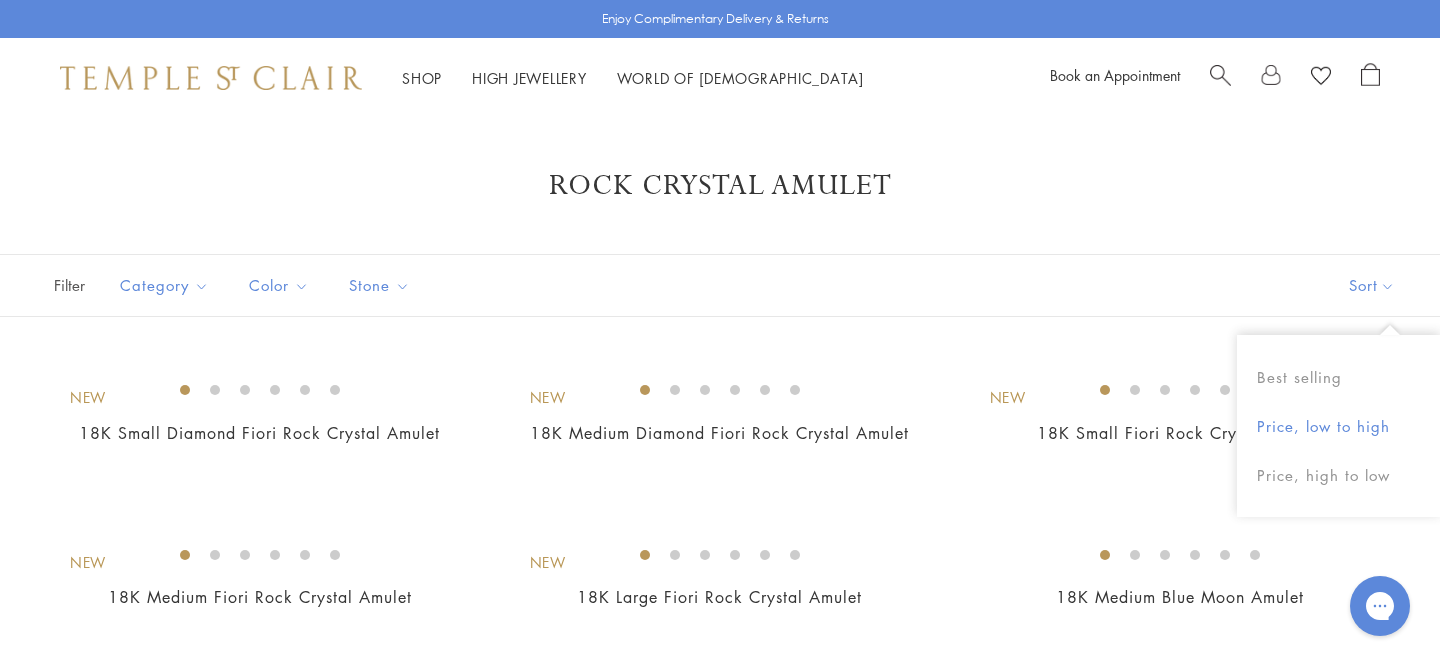 click on "Price, low to high" at bounding box center [1338, 426] 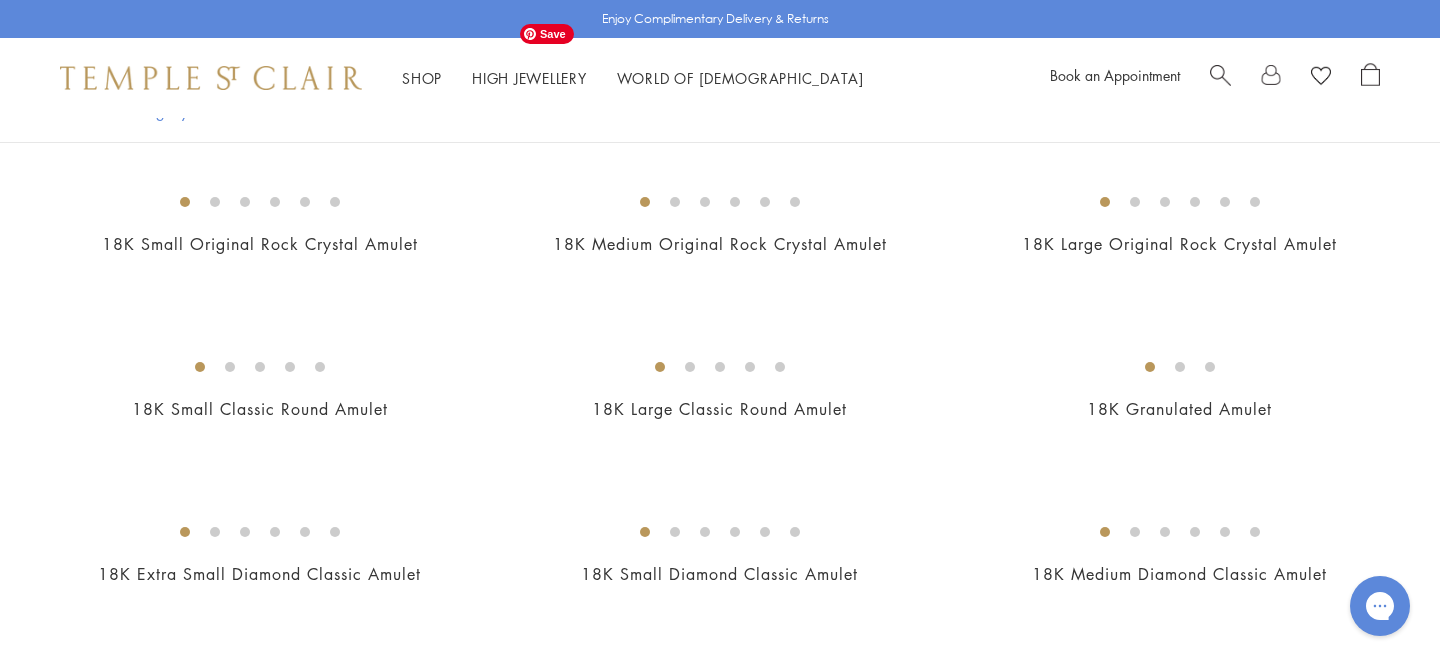 scroll, scrollTop: 358, scrollLeft: 0, axis: vertical 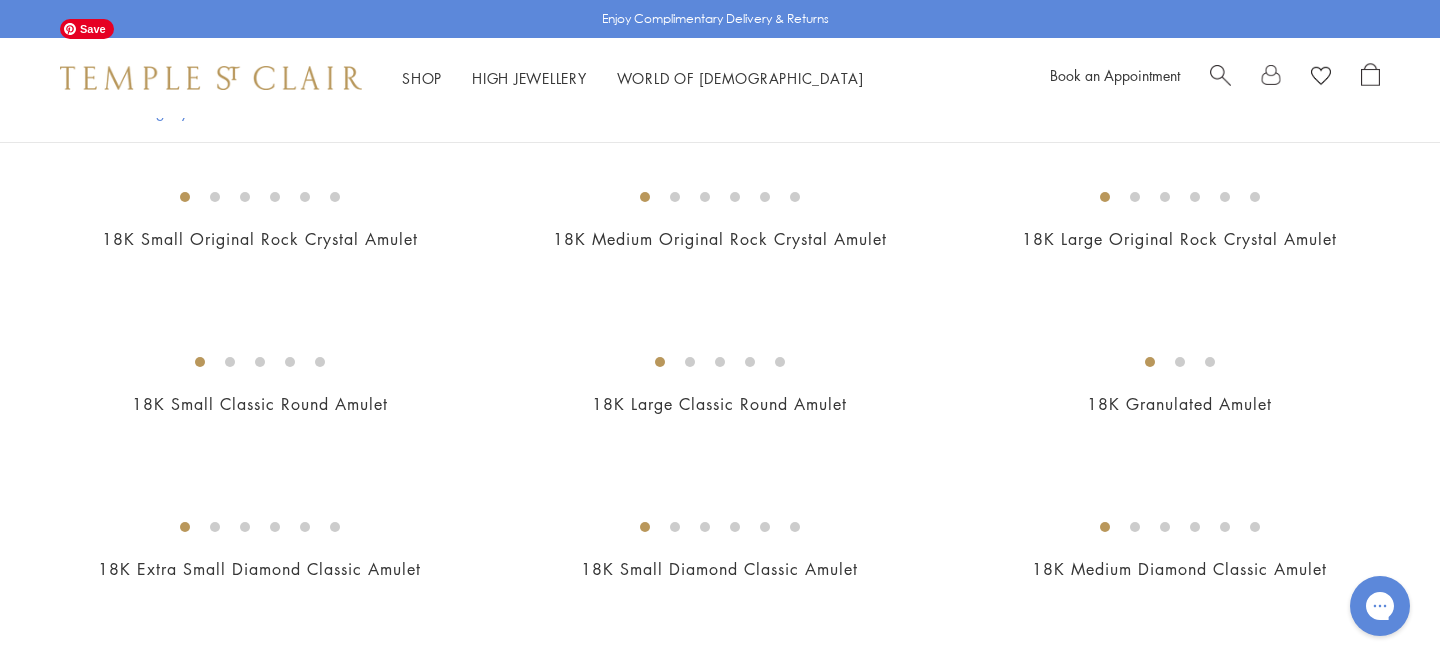 click at bounding box center (0, 0) 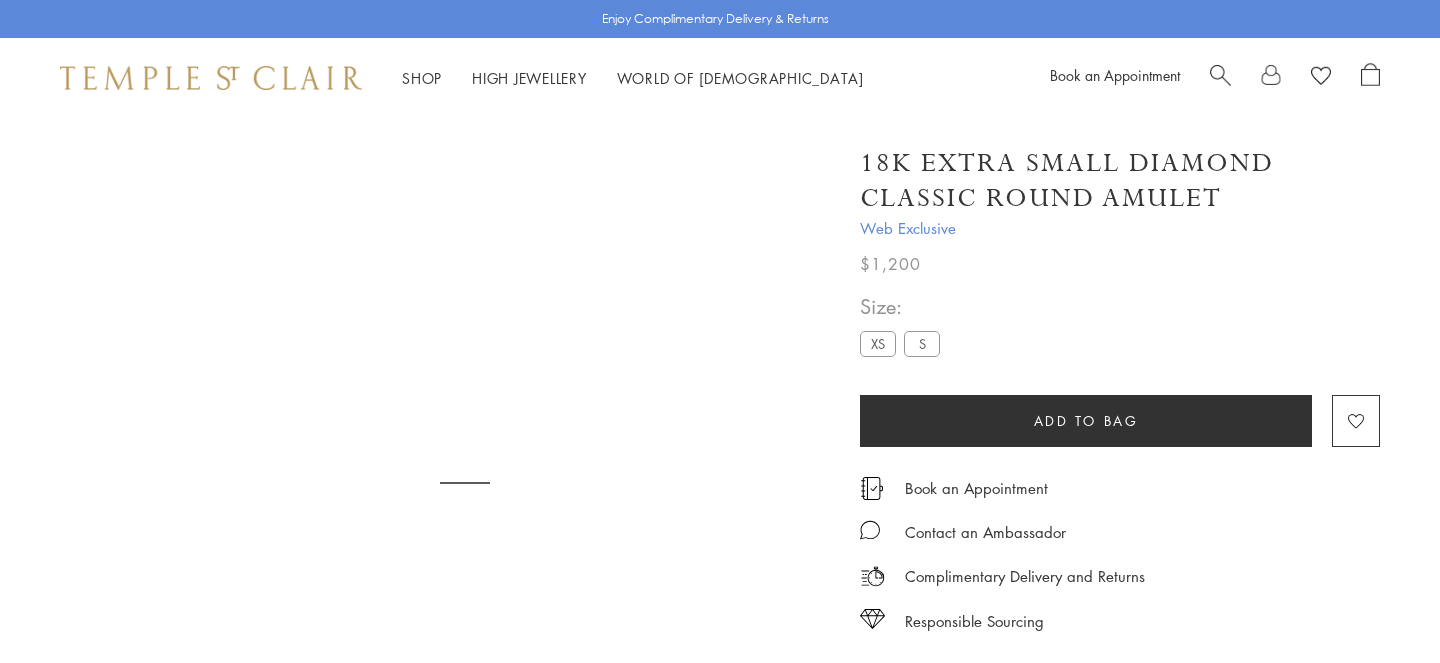 scroll, scrollTop: 0, scrollLeft: 0, axis: both 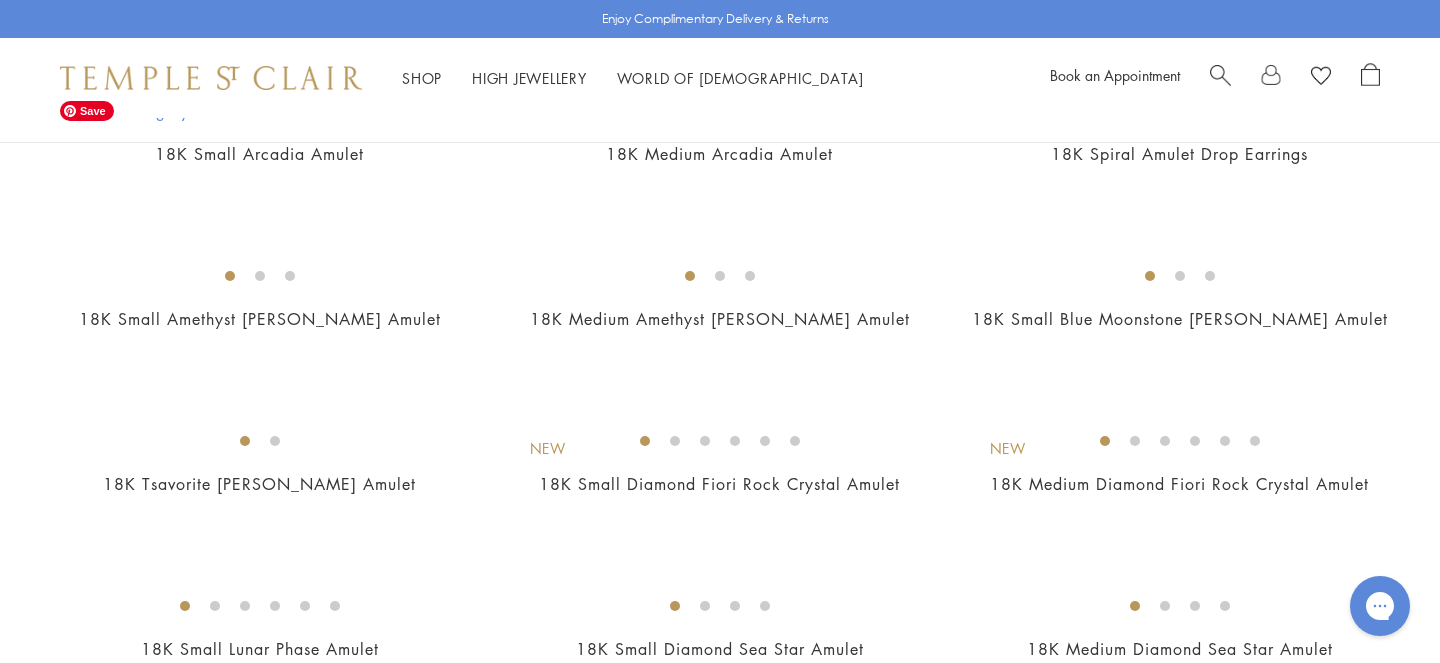 click at bounding box center (0, 0) 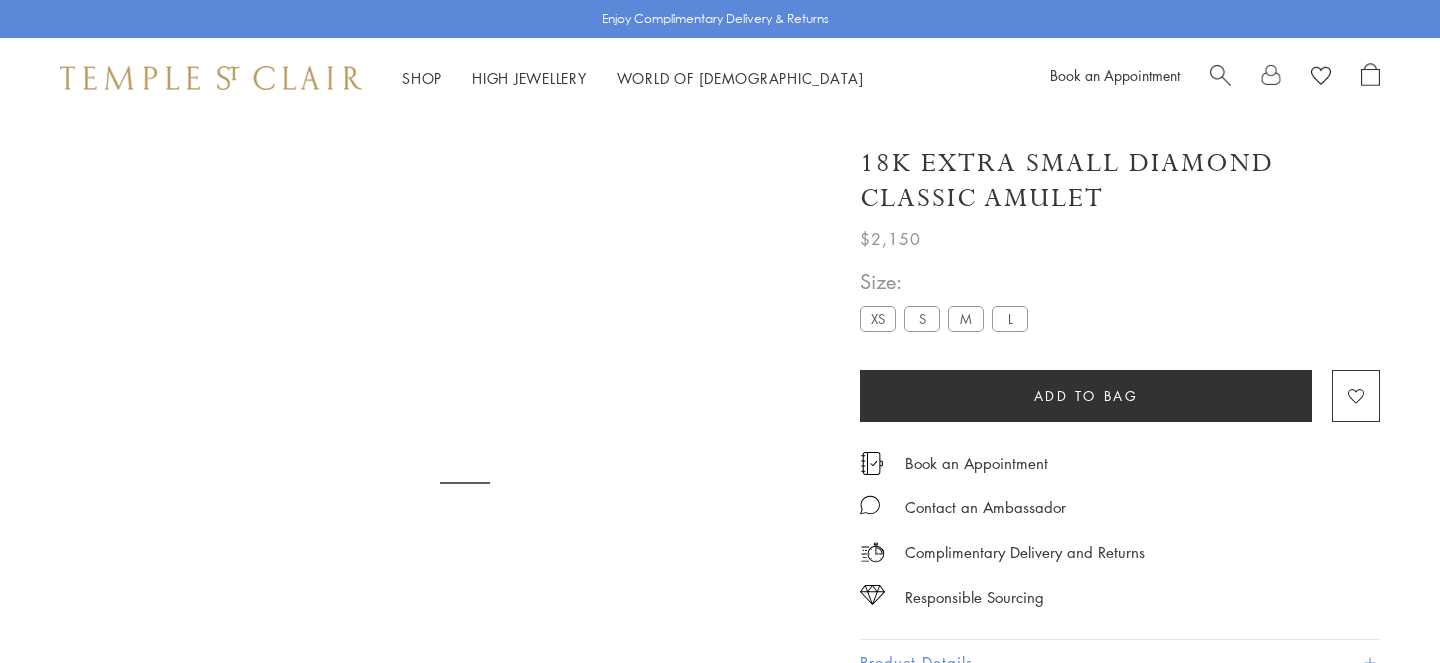 scroll, scrollTop: 0, scrollLeft: 0, axis: both 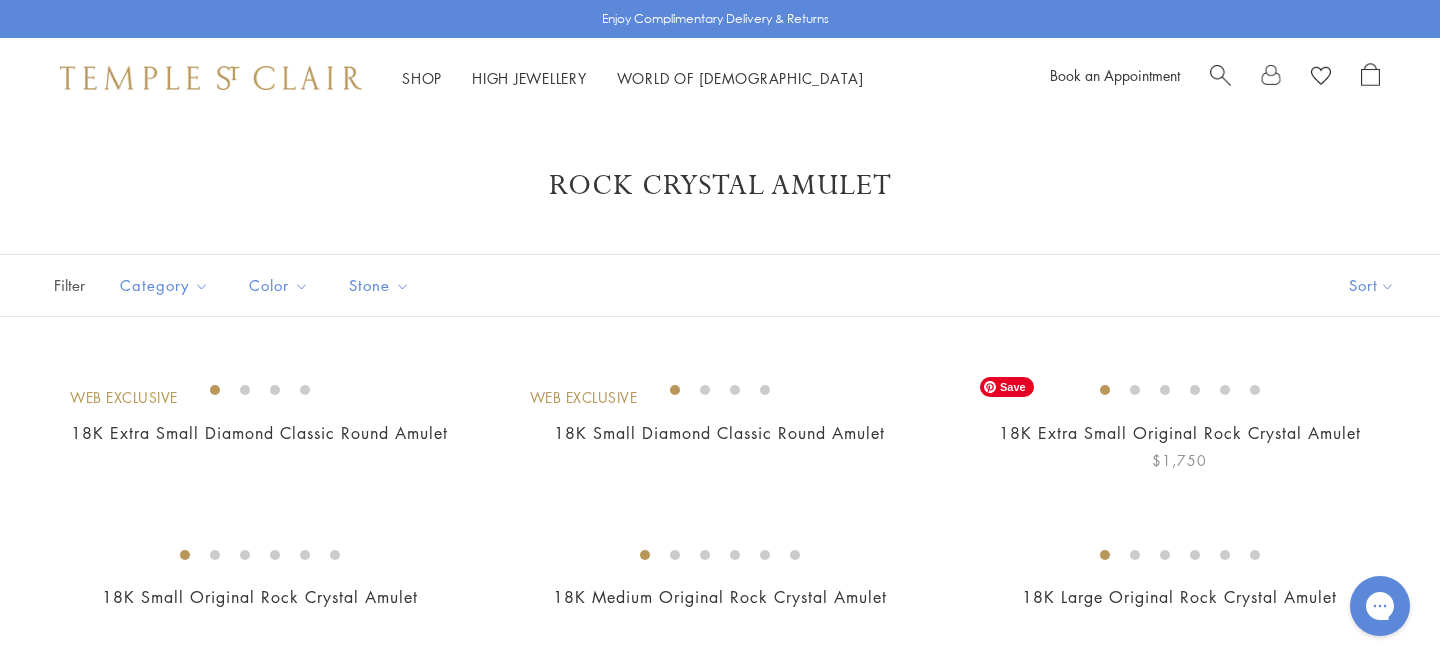 click at bounding box center (0, 0) 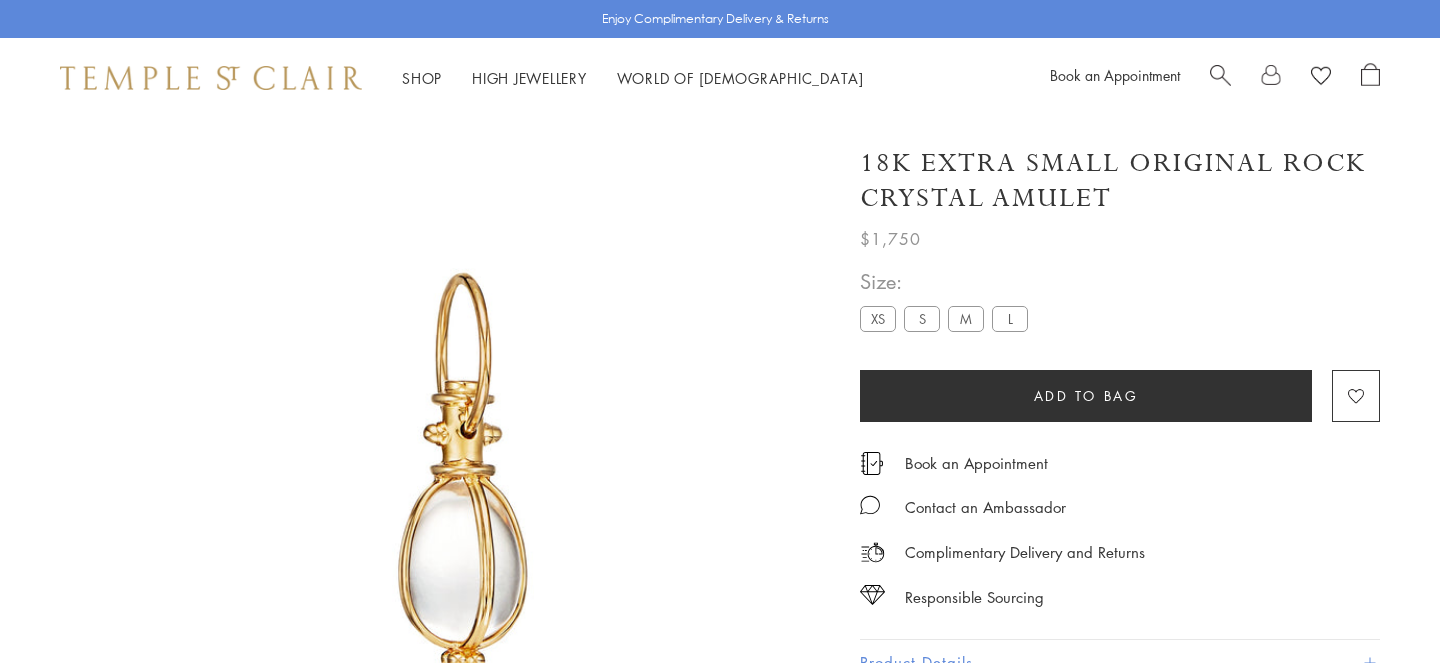 scroll, scrollTop: 0, scrollLeft: 0, axis: both 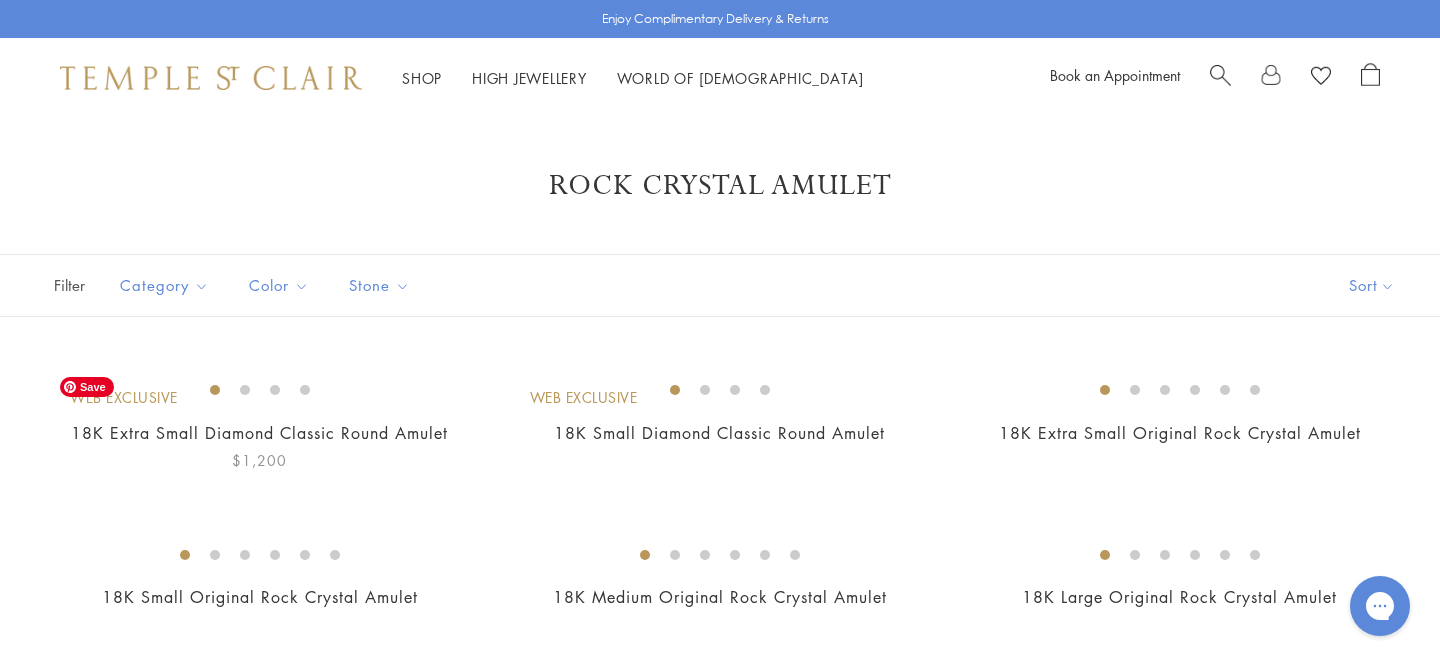 click at bounding box center (0, 0) 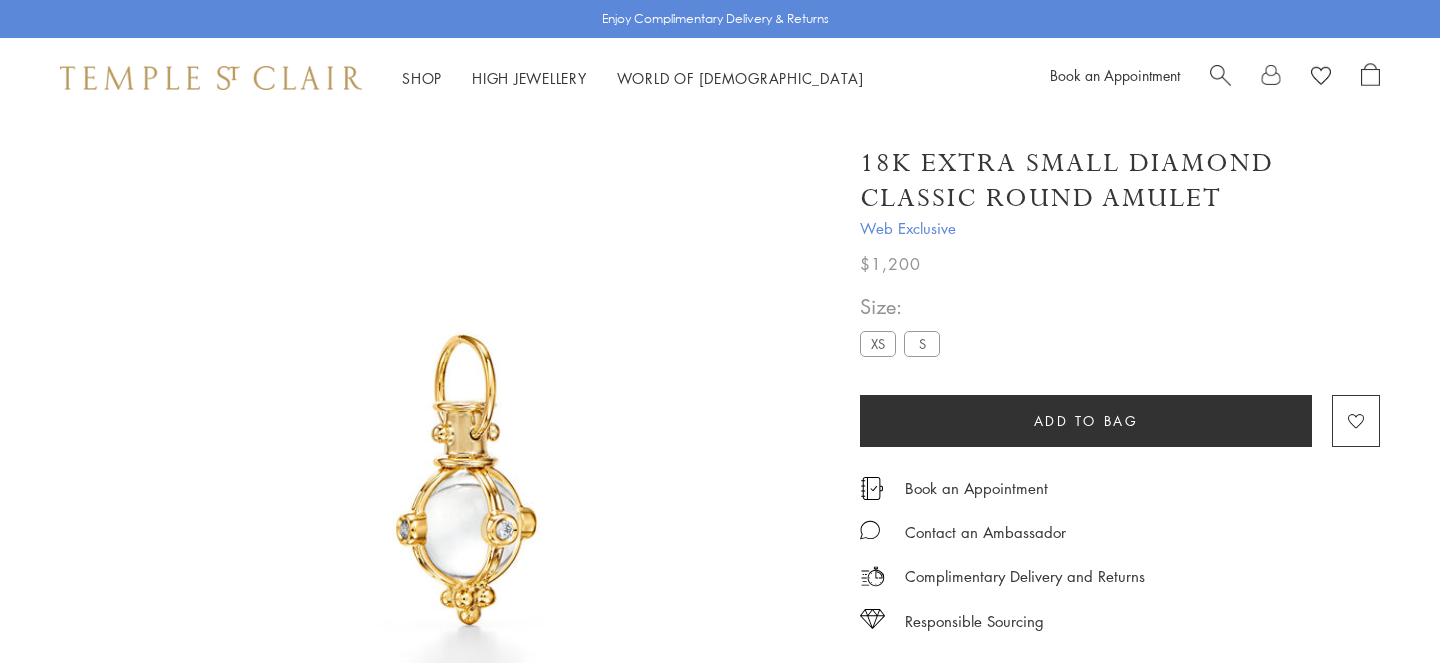 scroll, scrollTop: 0, scrollLeft: 0, axis: both 